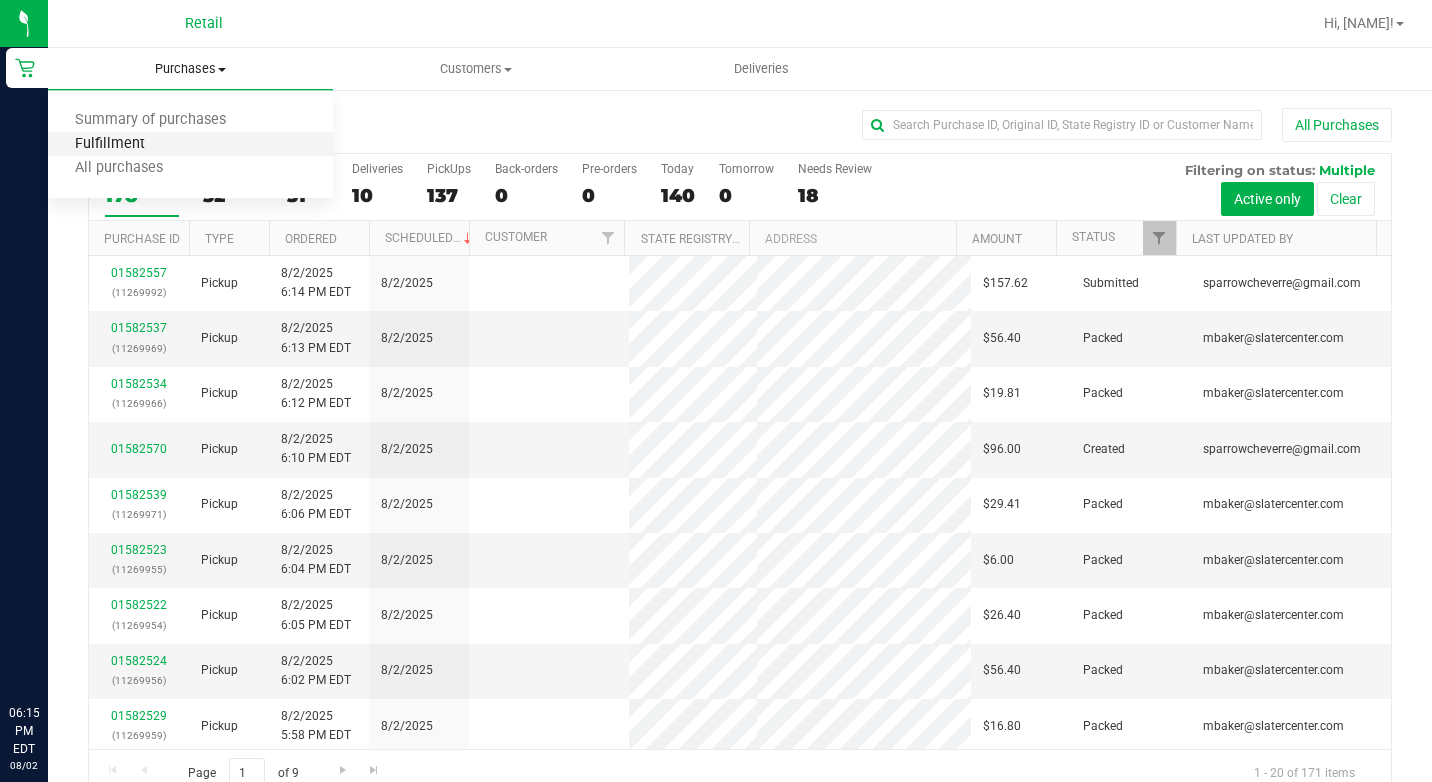 scroll, scrollTop: 0, scrollLeft: 0, axis: both 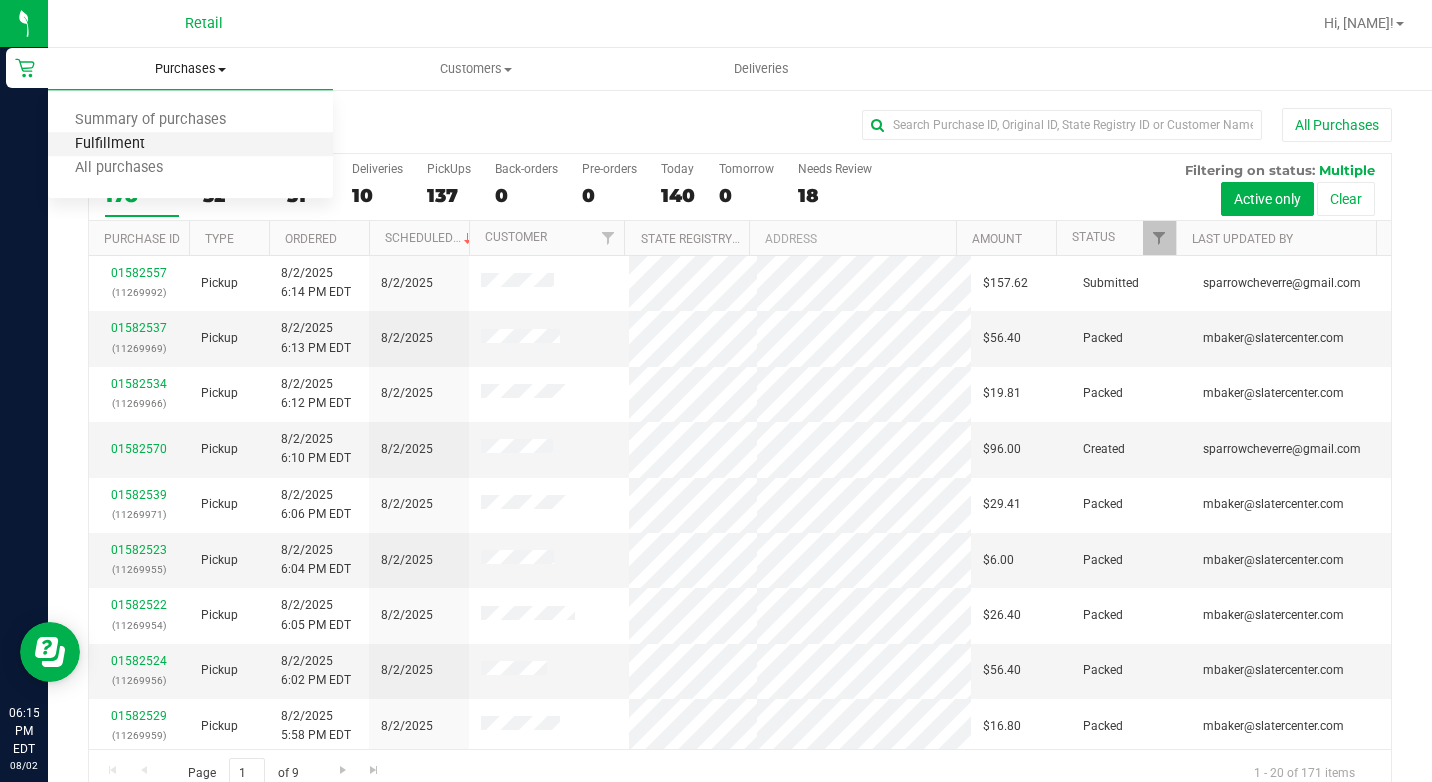 click on "Fulfillment" at bounding box center [110, 144] 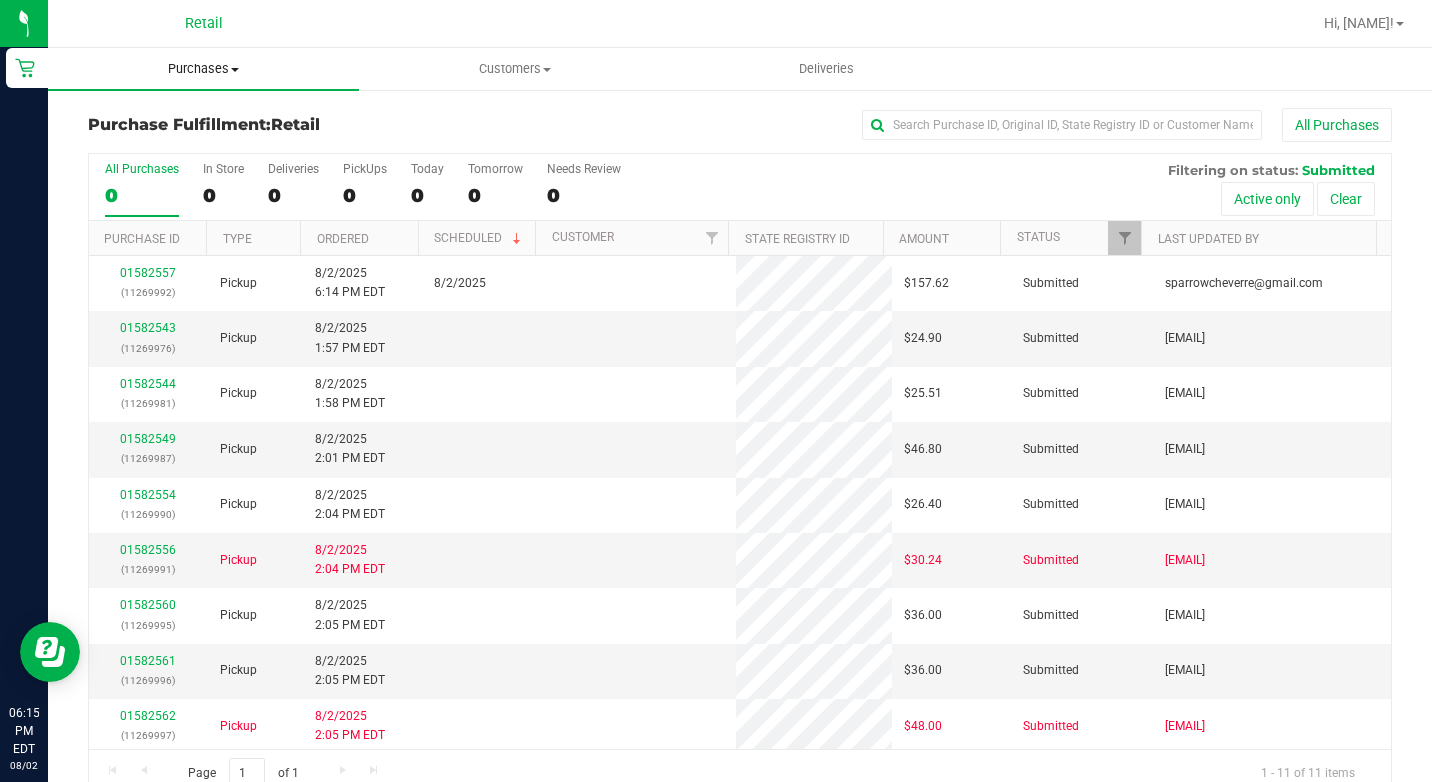 click on "Purchases" at bounding box center [203, 69] 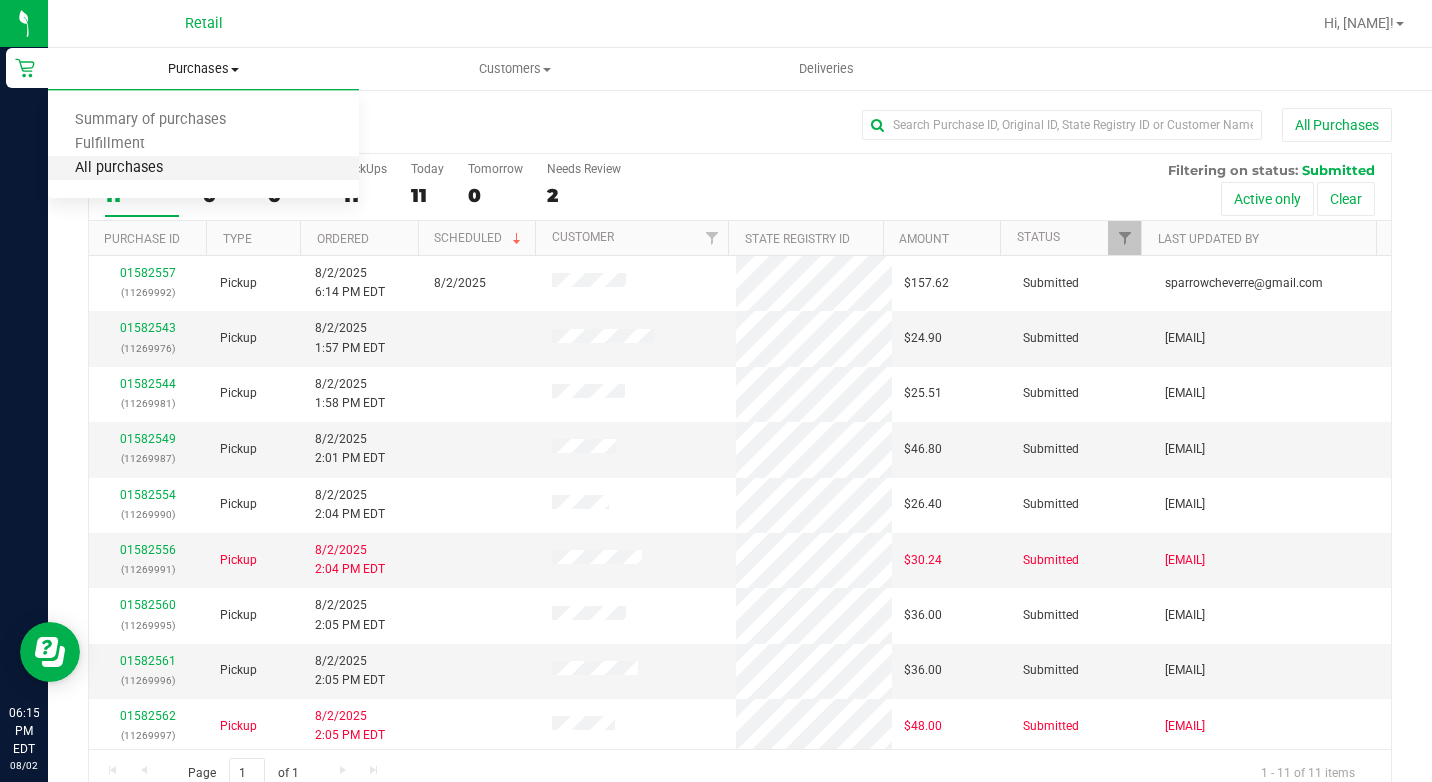 click on "All purchases" at bounding box center (119, 168) 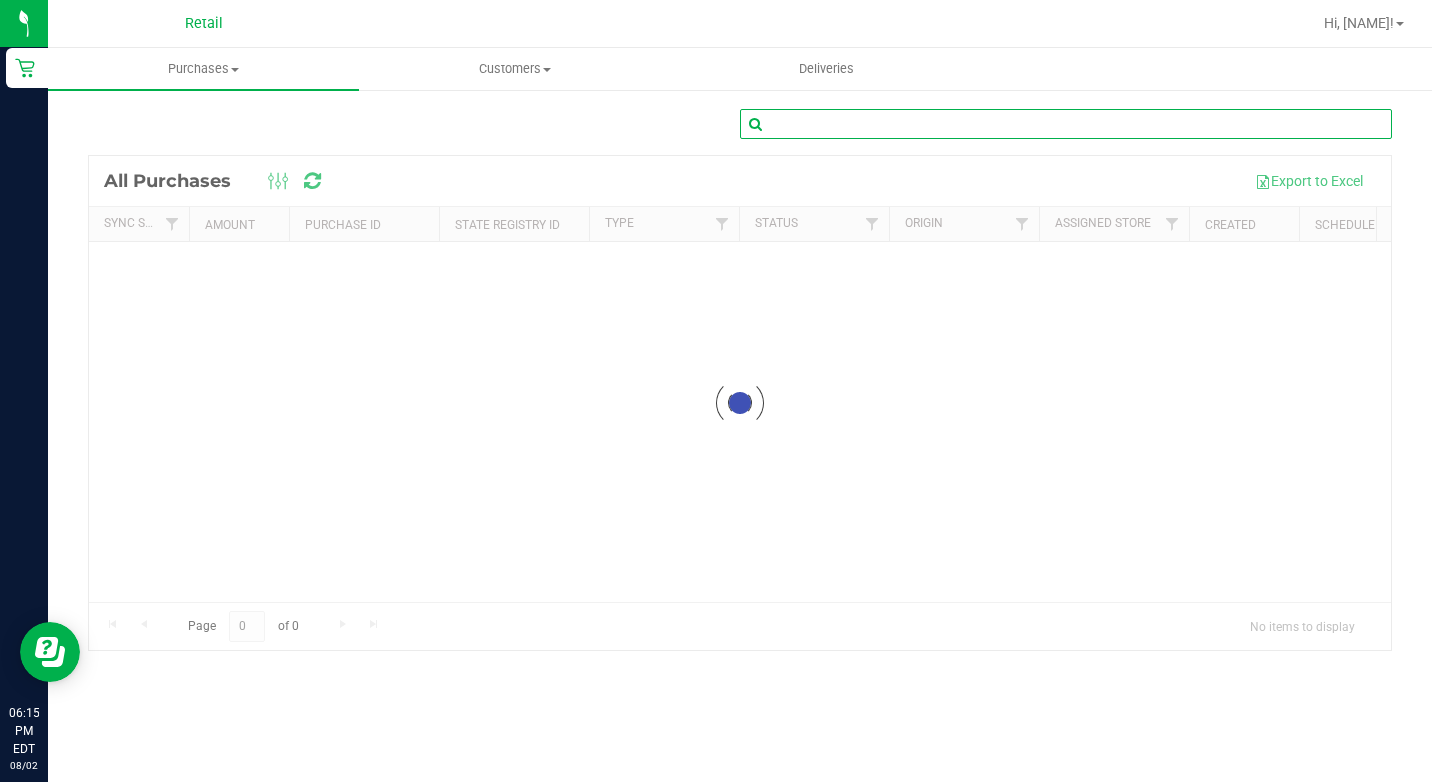 click at bounding box center [1066, 124] 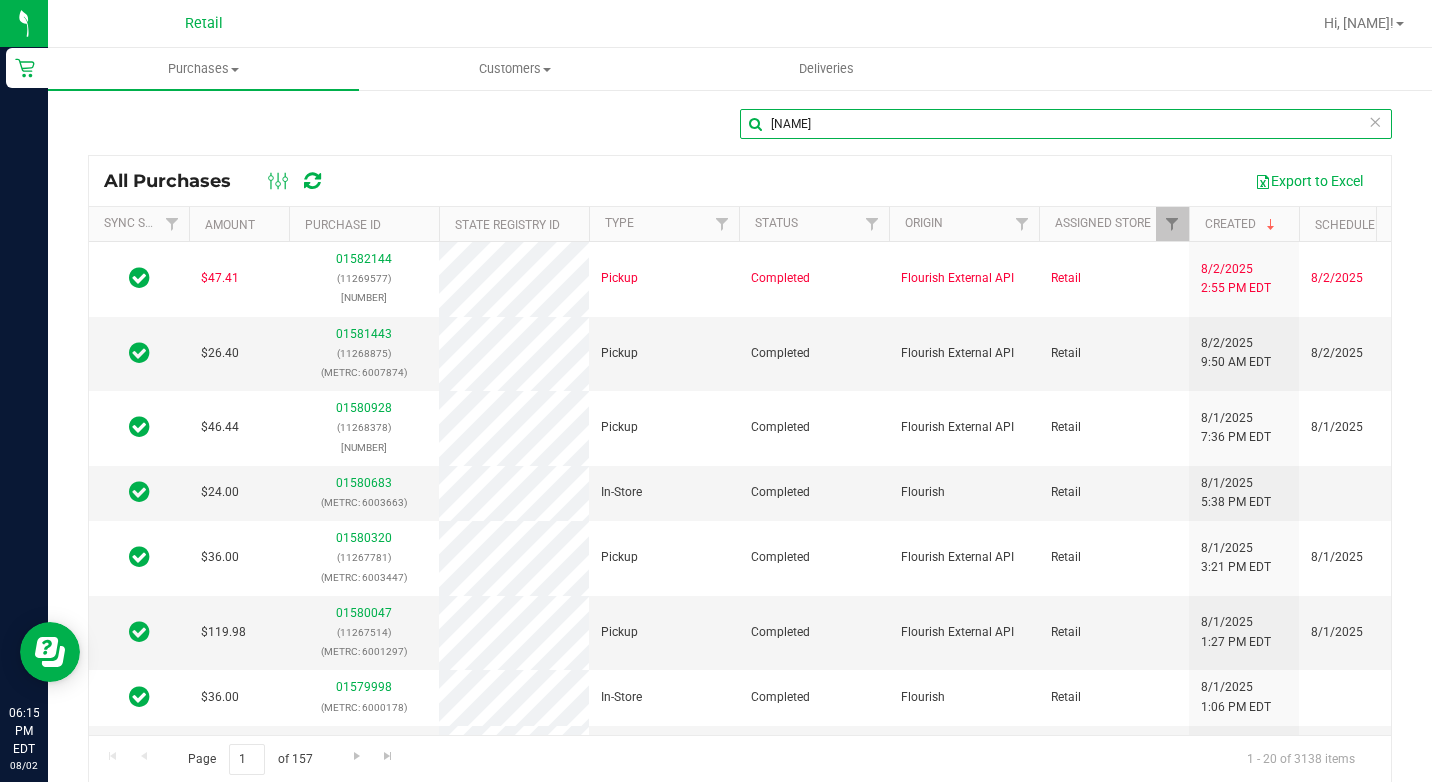scroll, scrollTop: 0, scrollLeft: 28, axis: horizontal 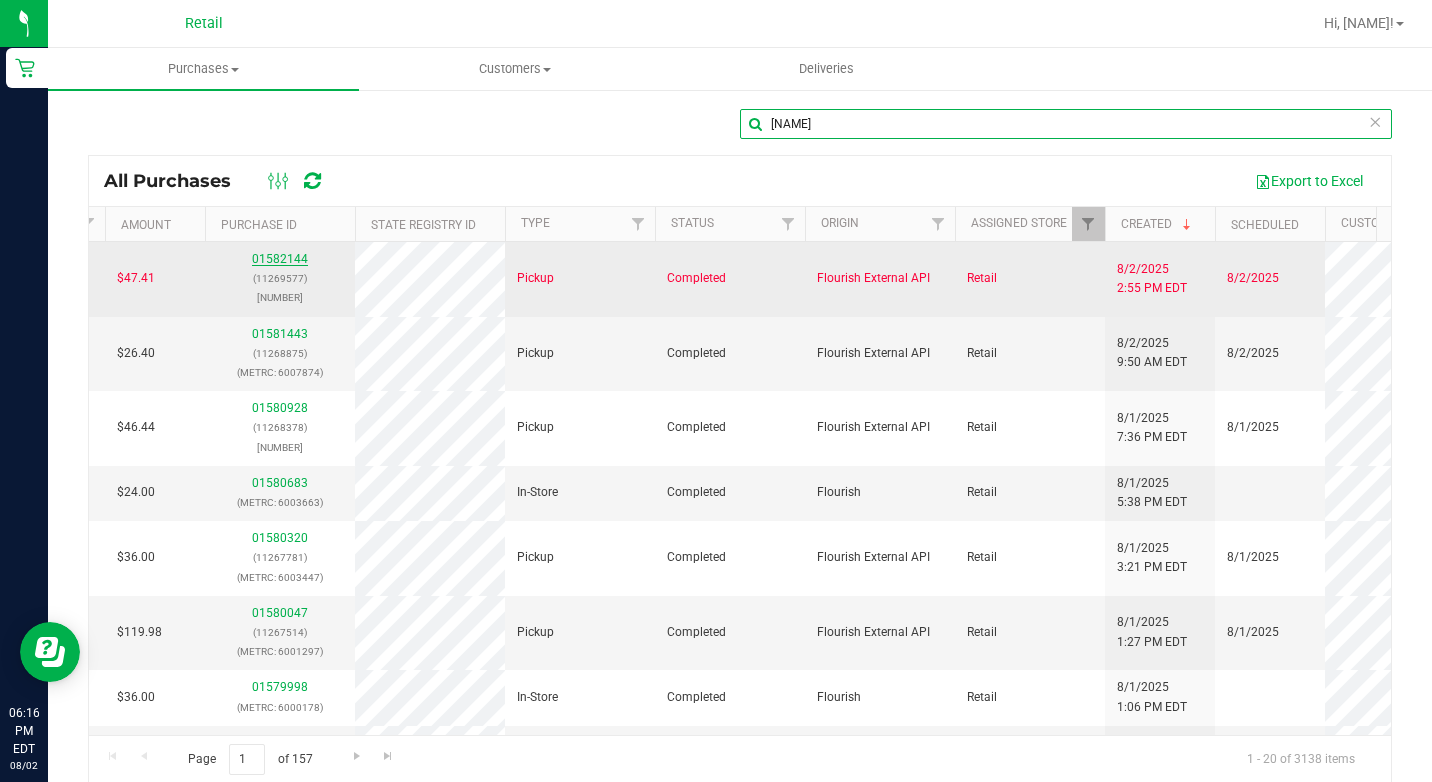 type on "[NAME]" 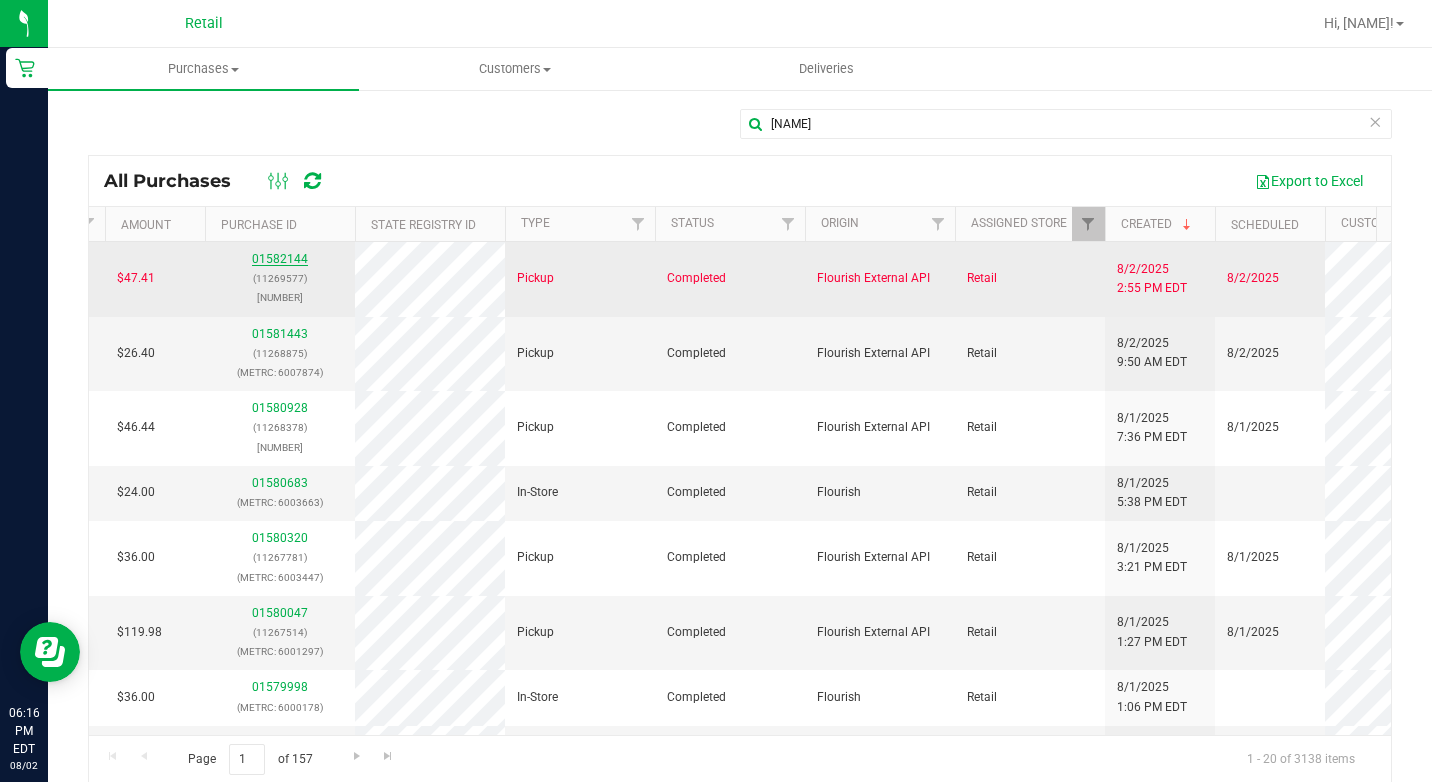 click on "01582144" at bounding box center [280, 259] 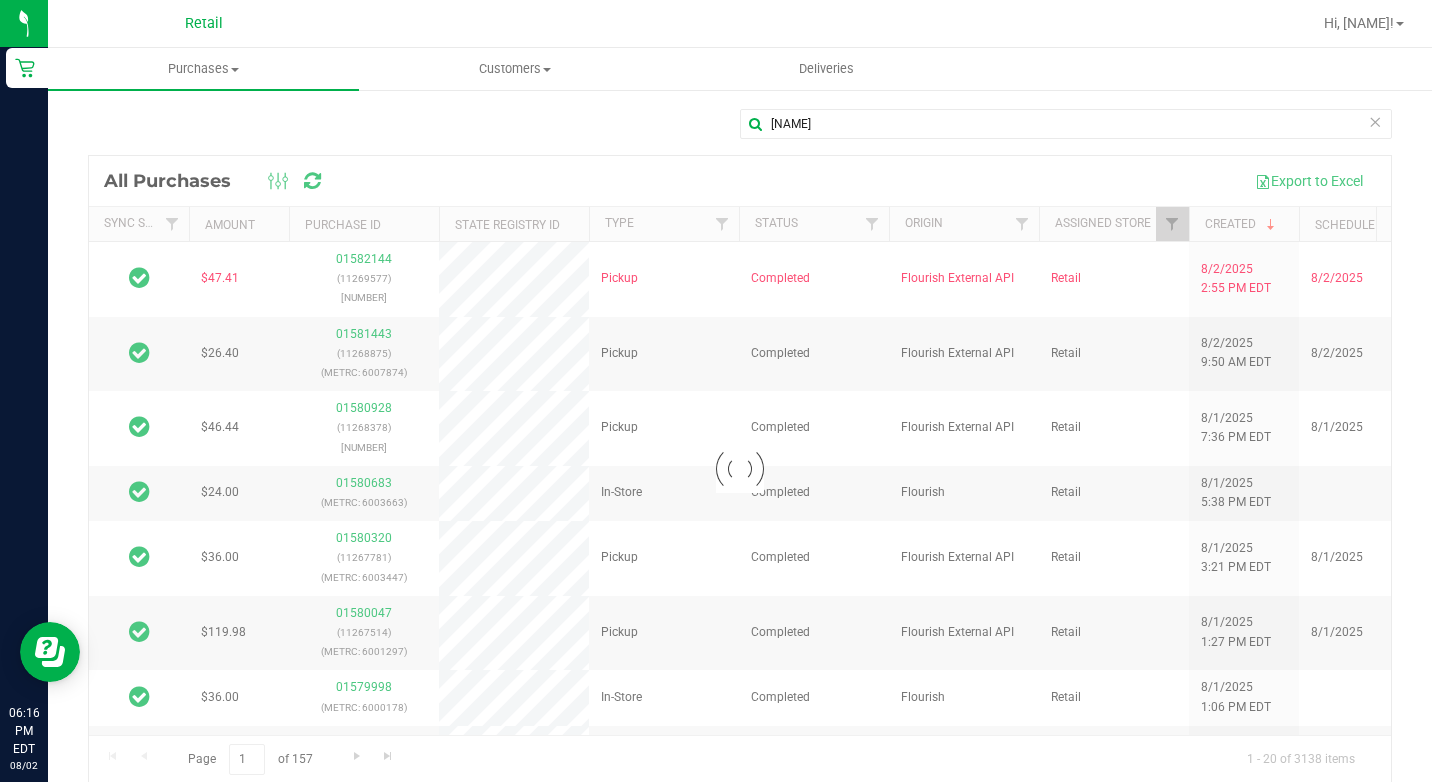 click at bounding box center (740, 469) 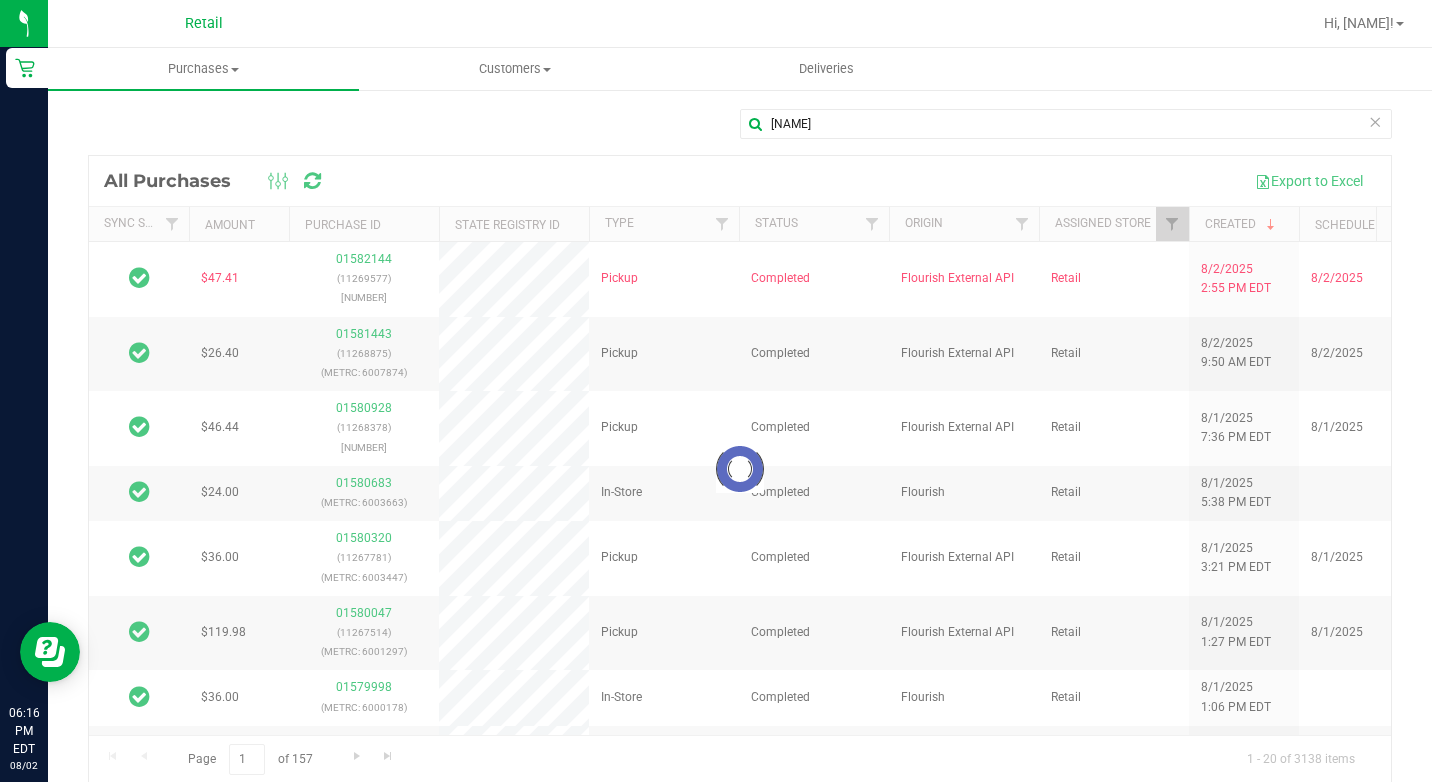 click at bounding box center [740, 469] 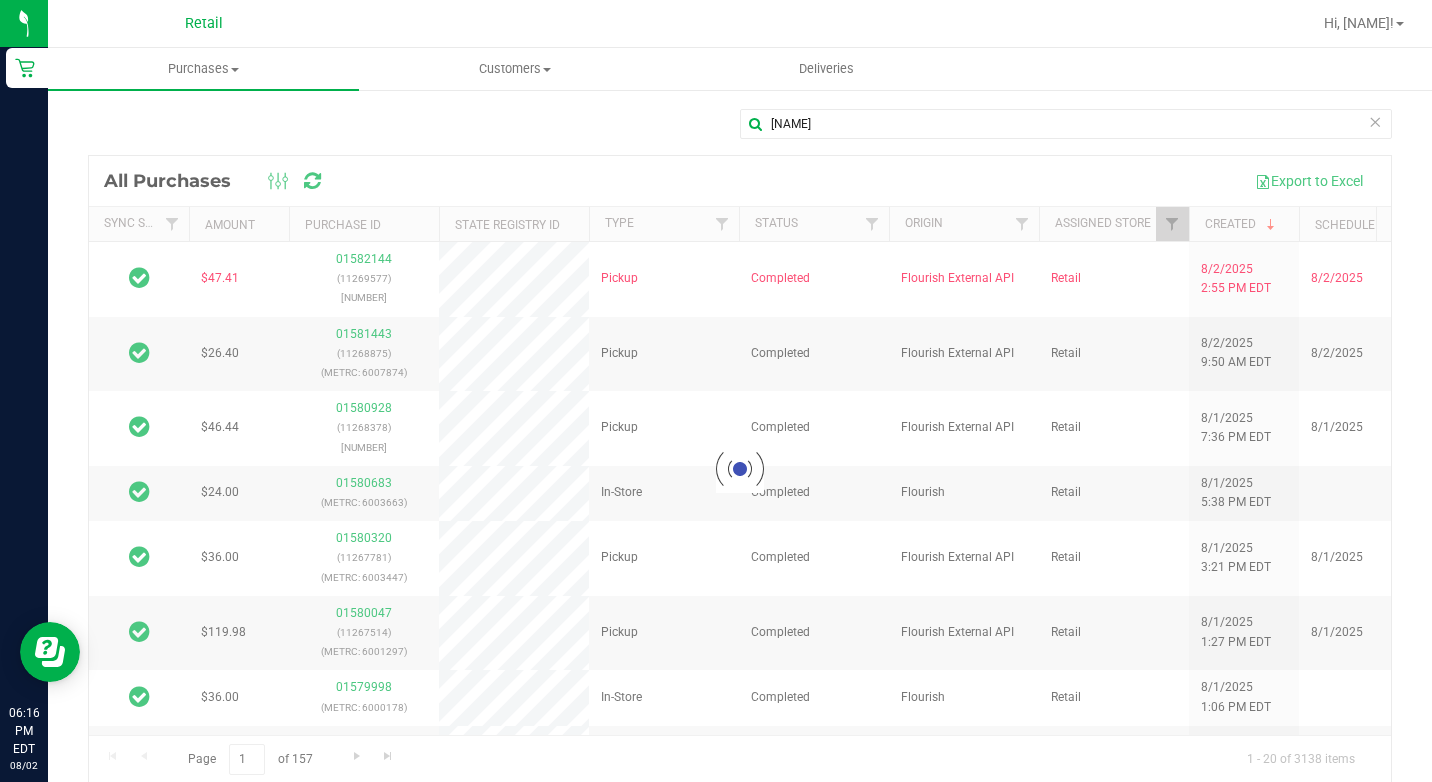 click at bounding box center [740, 469] 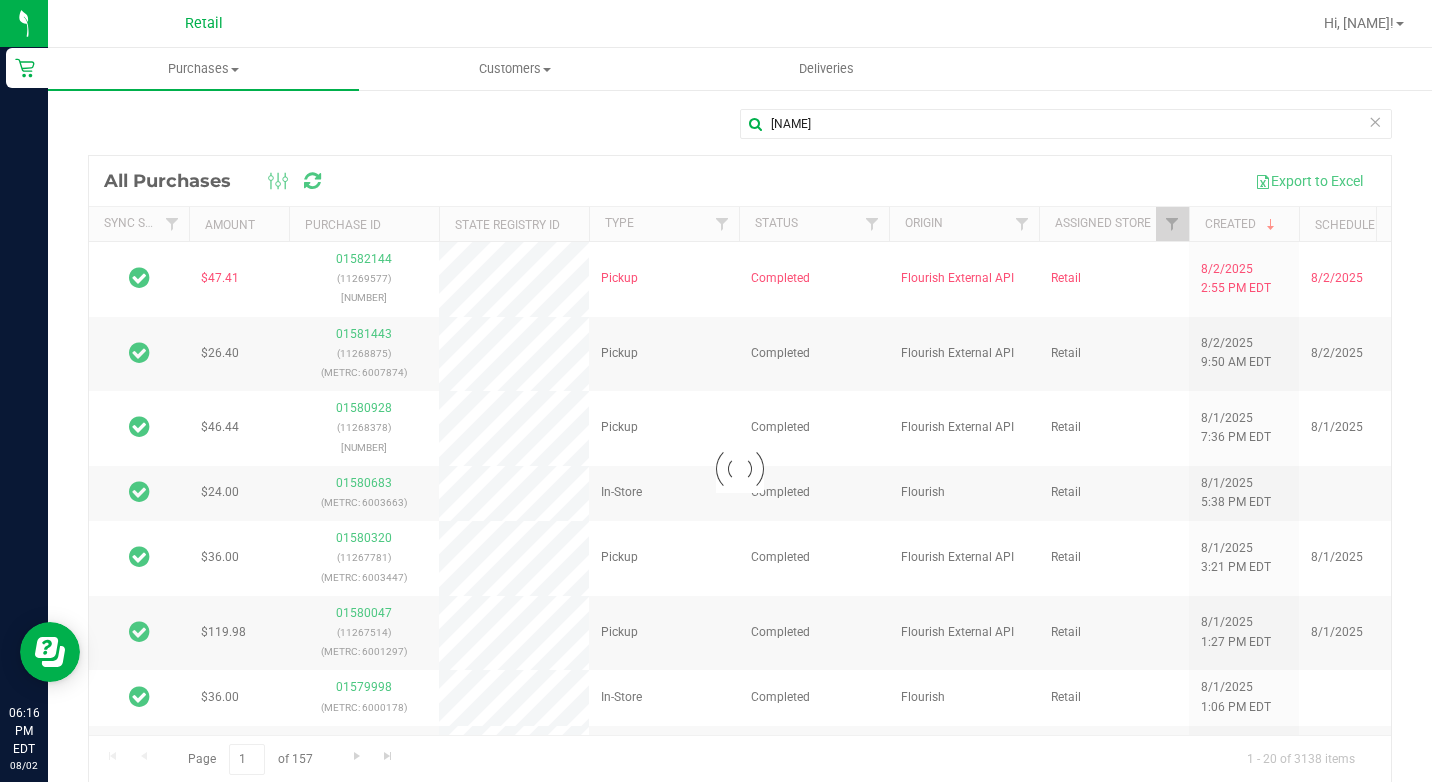 click at bounding box center (740, 469) 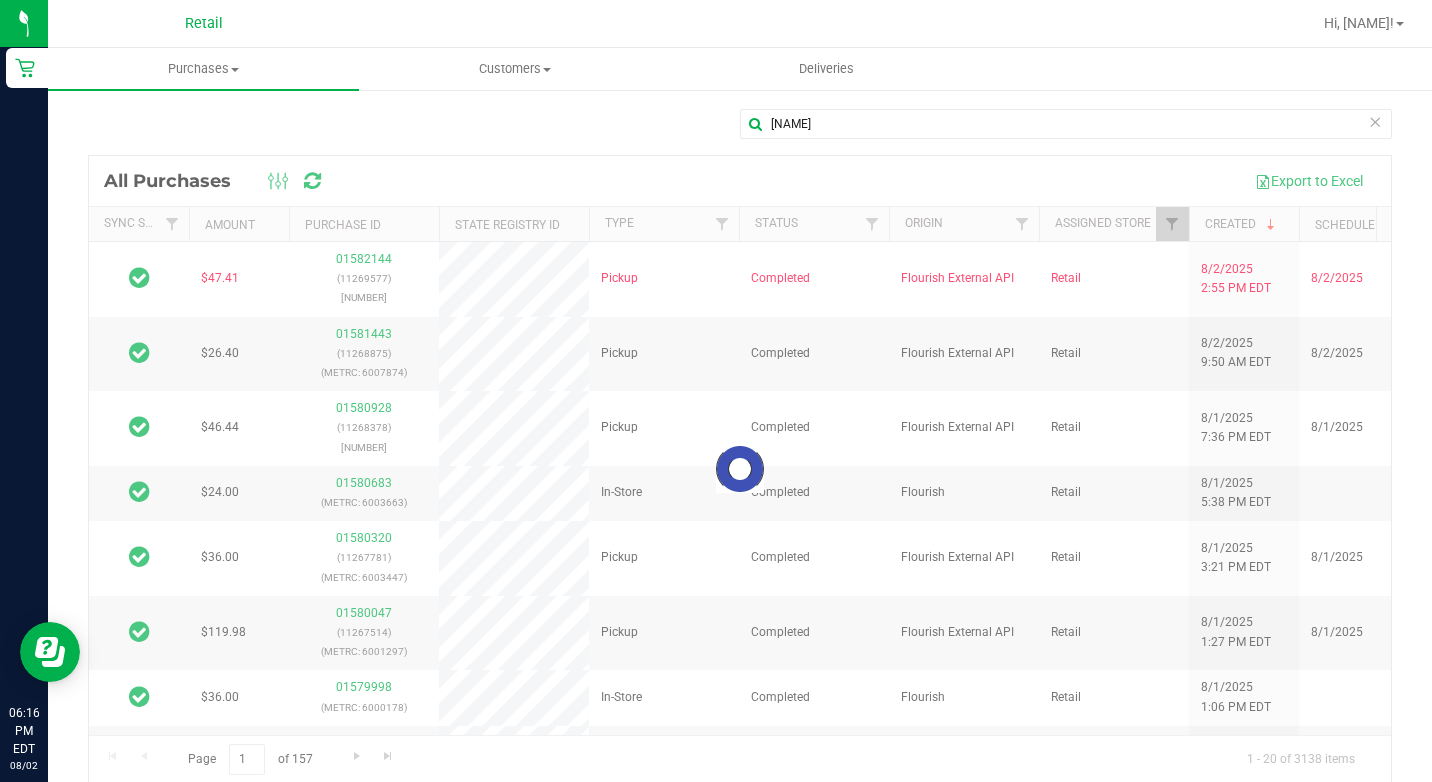 click at bounding box center (740, 469) 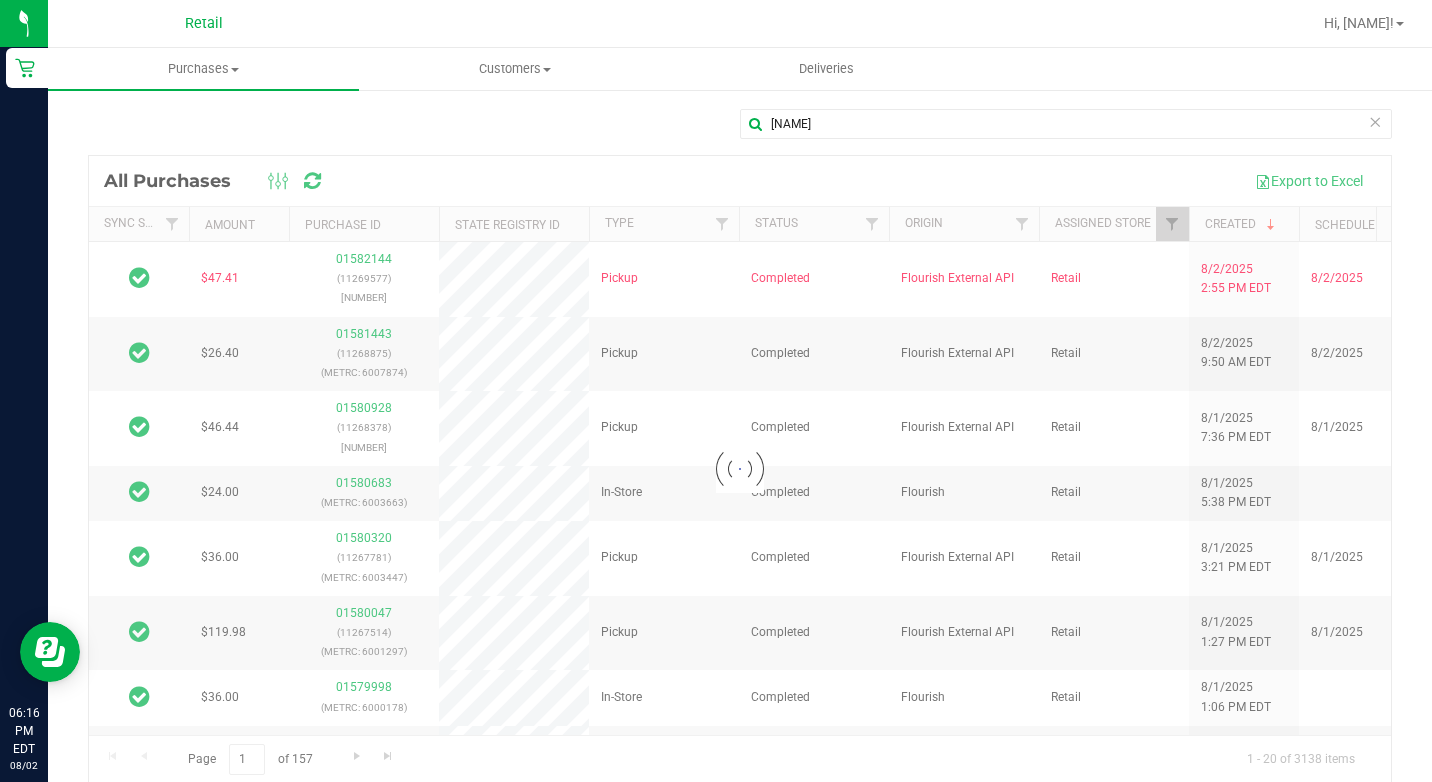 click at bounding box center (740, 469) 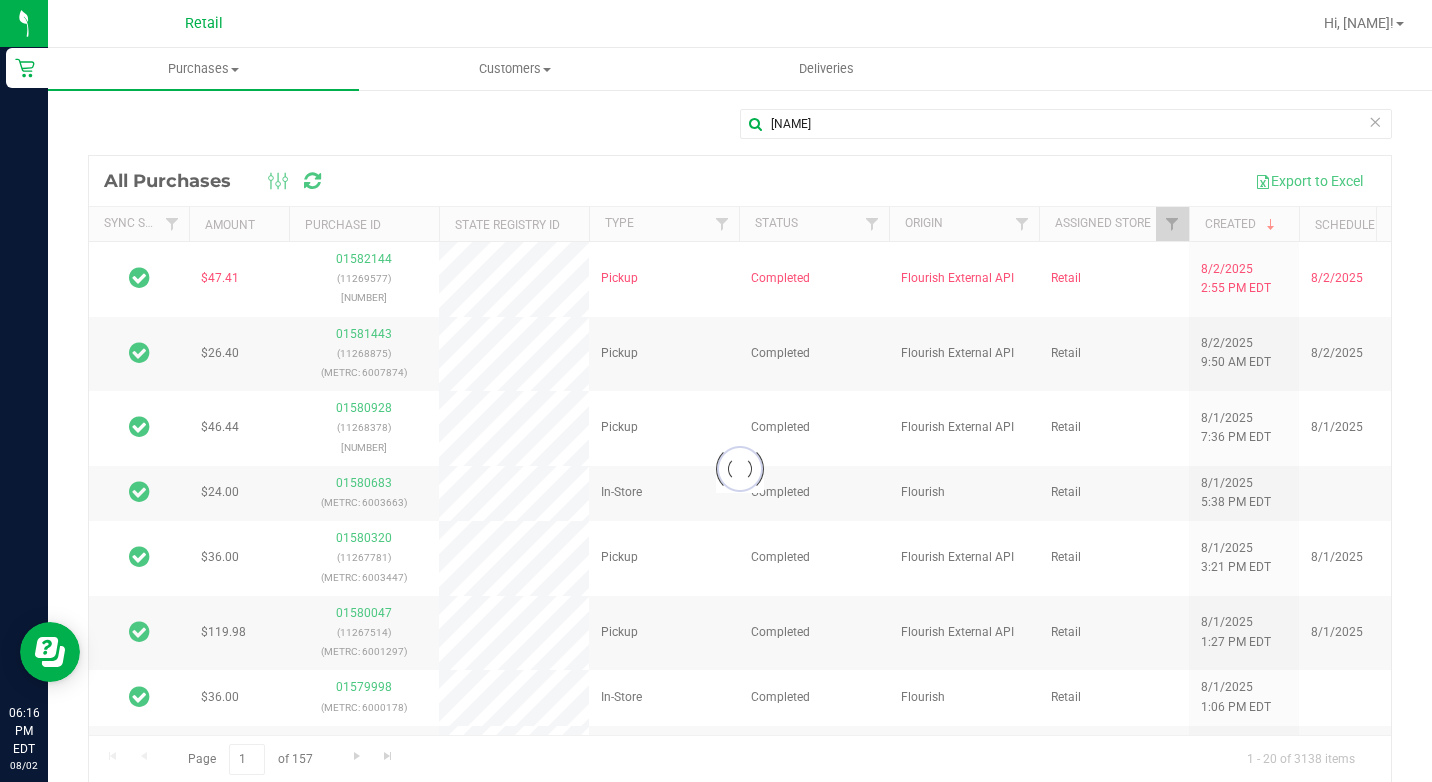 click at bounding box center [740, 469] 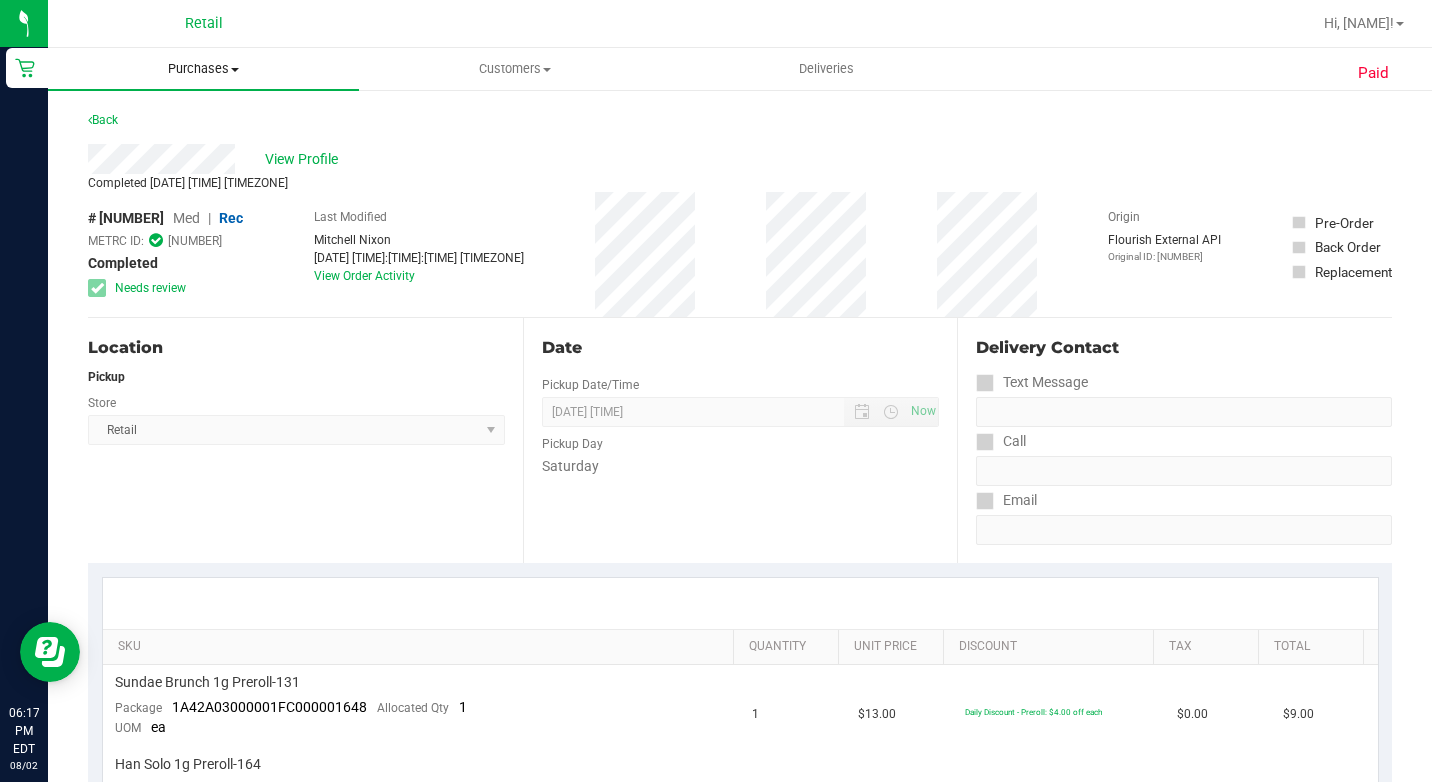 click at bounding box center (235, 70) 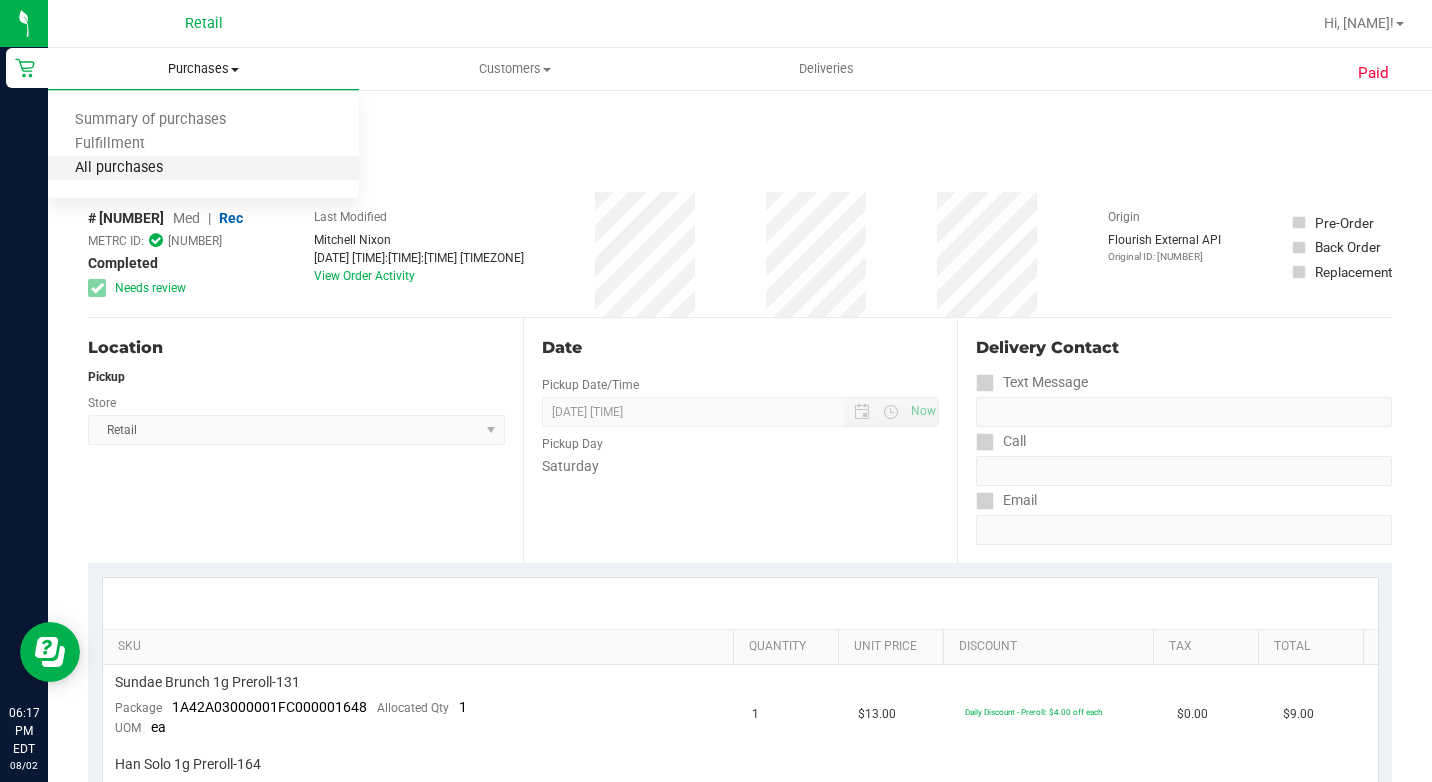 click on "All purchases" at bounding box center [119, 168] 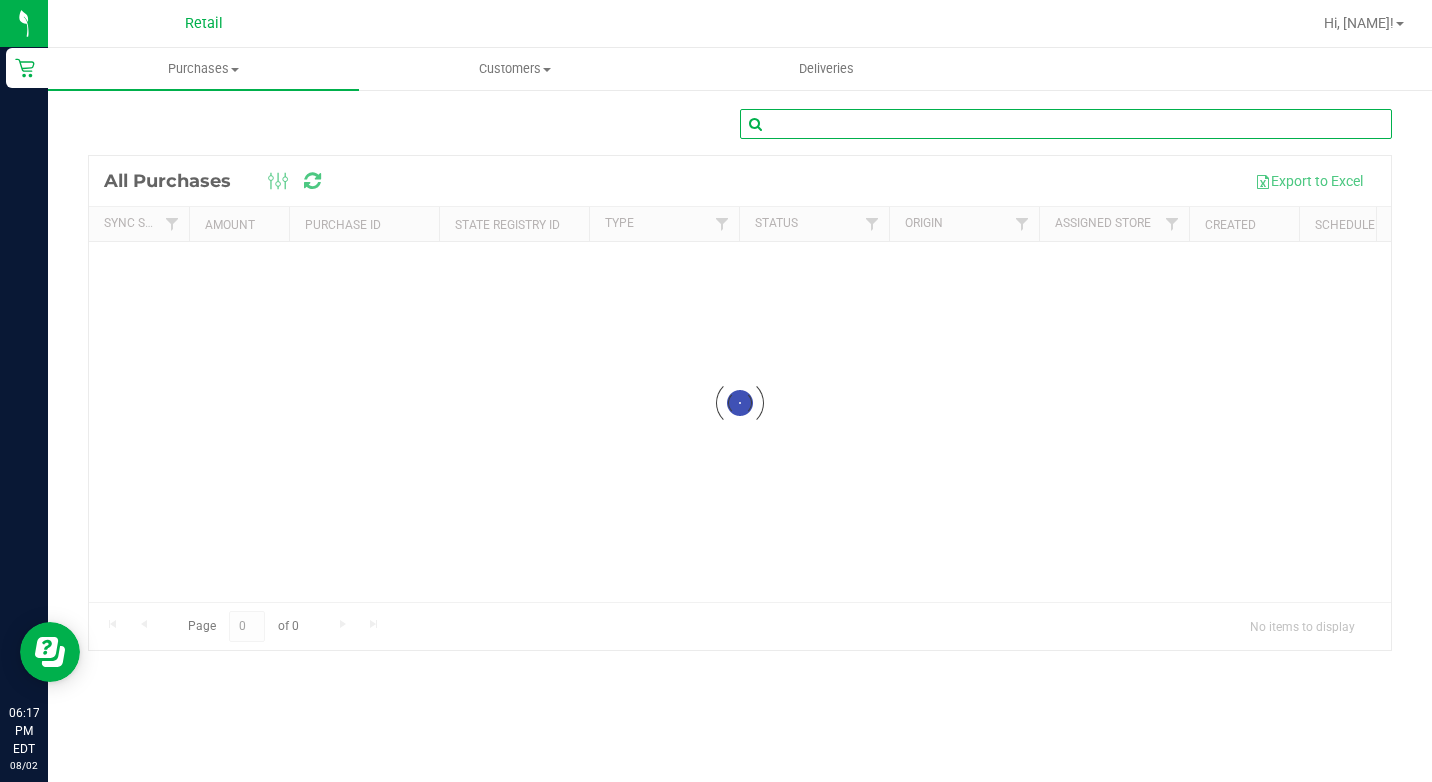 click at bounding box center [1066, 124] 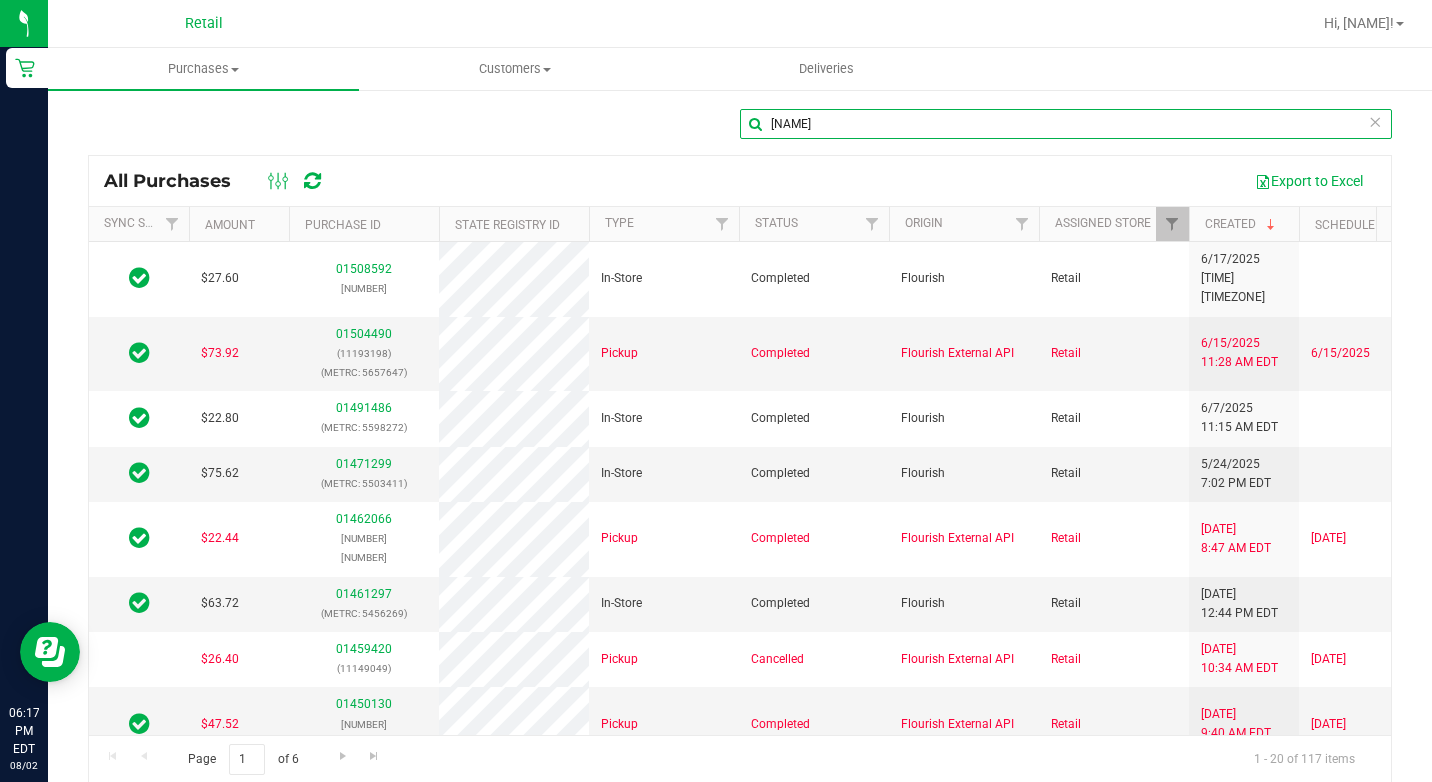 scroll, scrollTop: 0, scrollLeft: 53, axis: horizontal 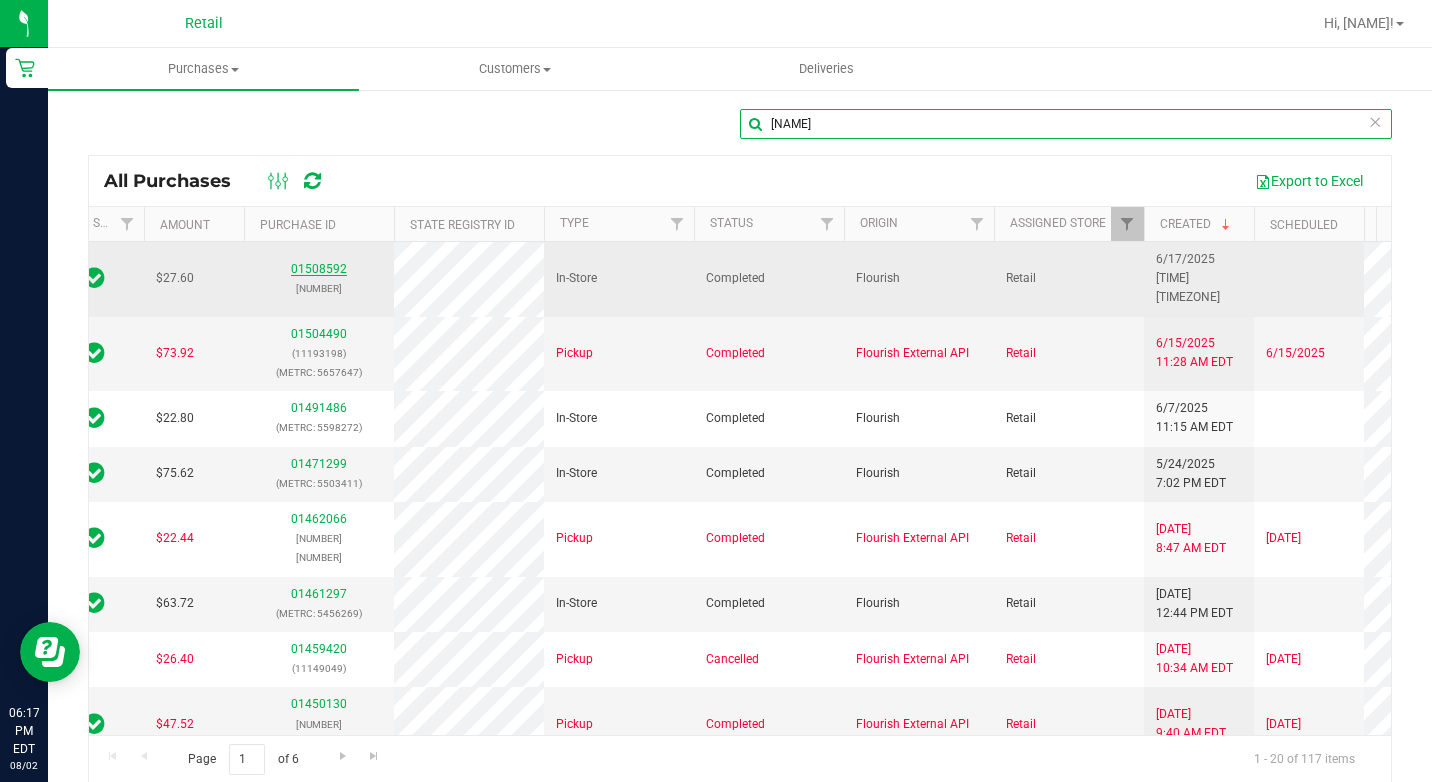 type on "[NAME]" 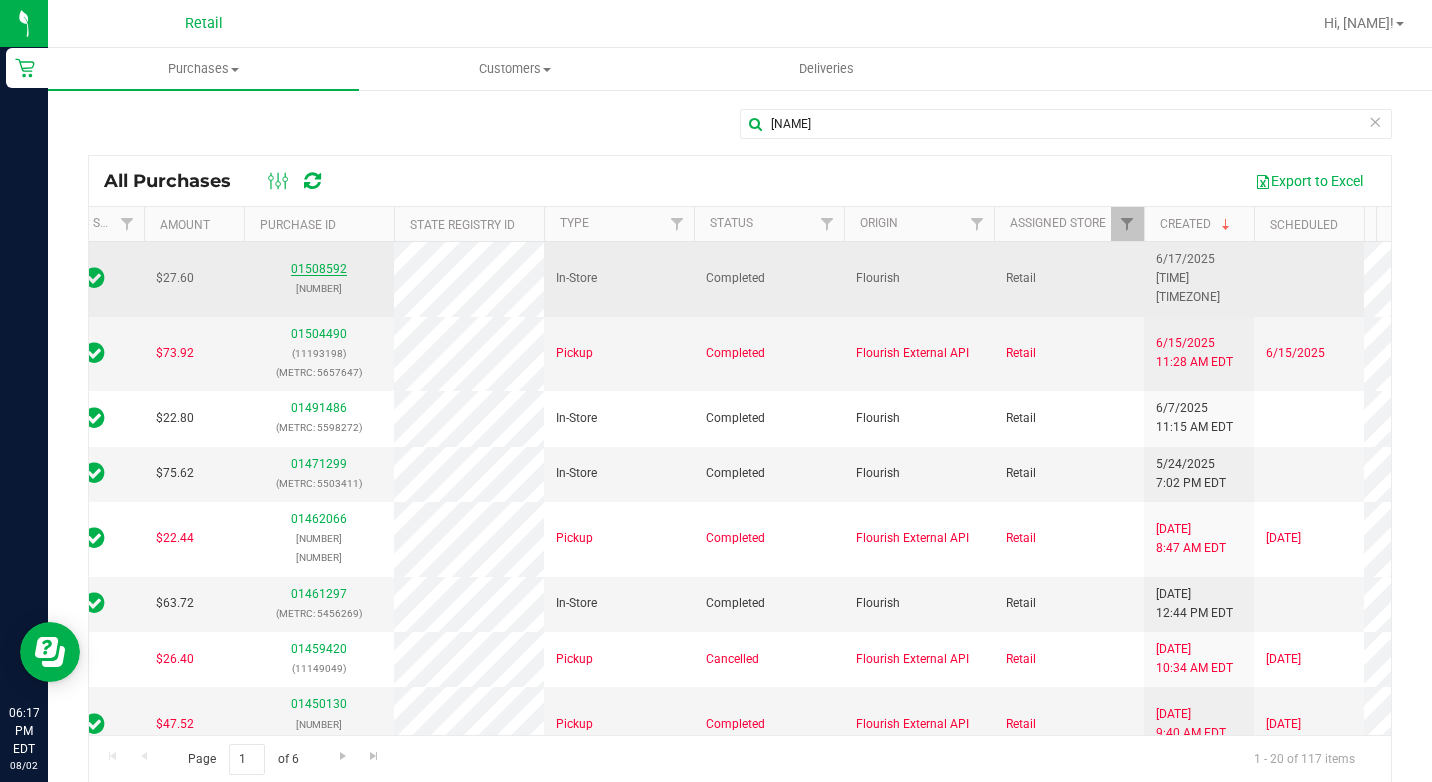 click on "01508592" at bounding box center [319, 269] 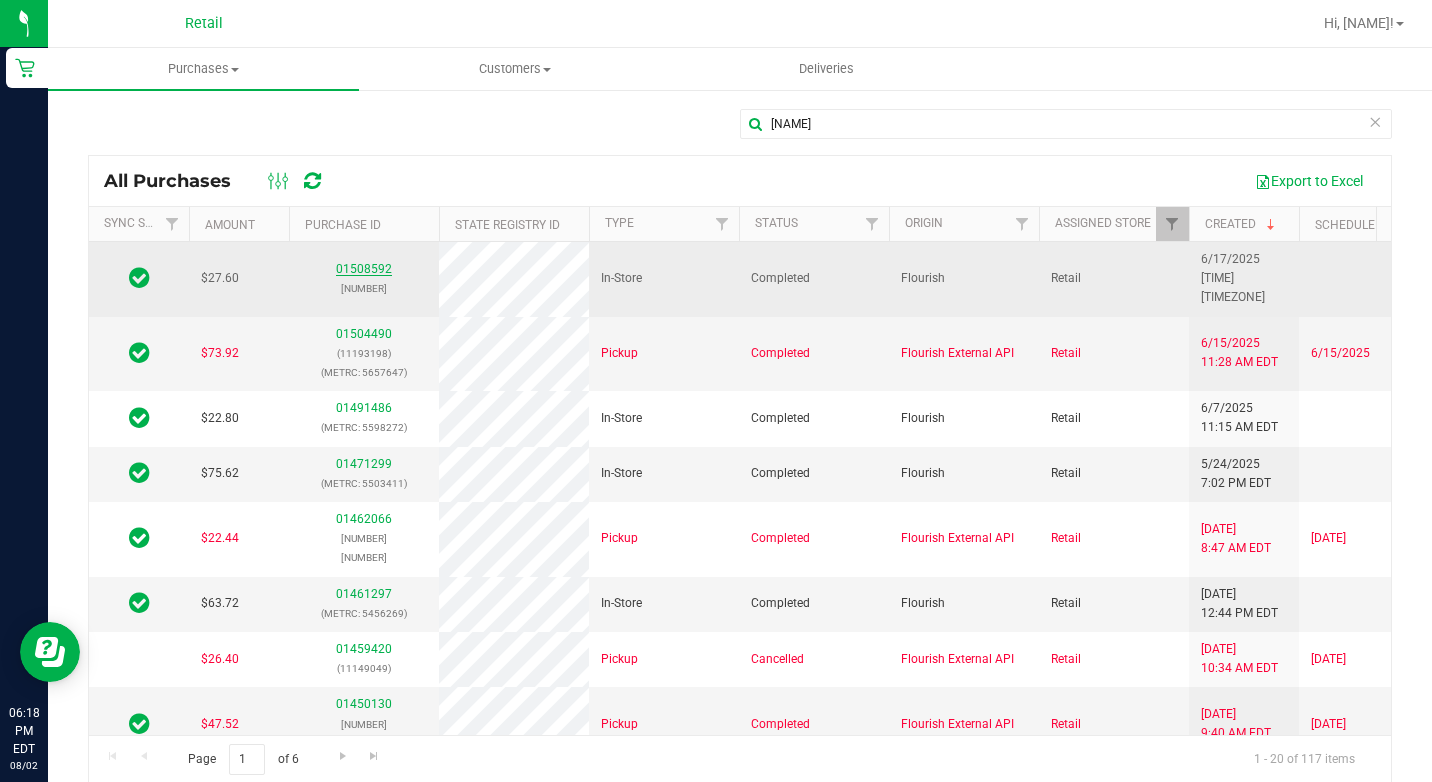 click on "01508592" at bounding box center (364, 269) 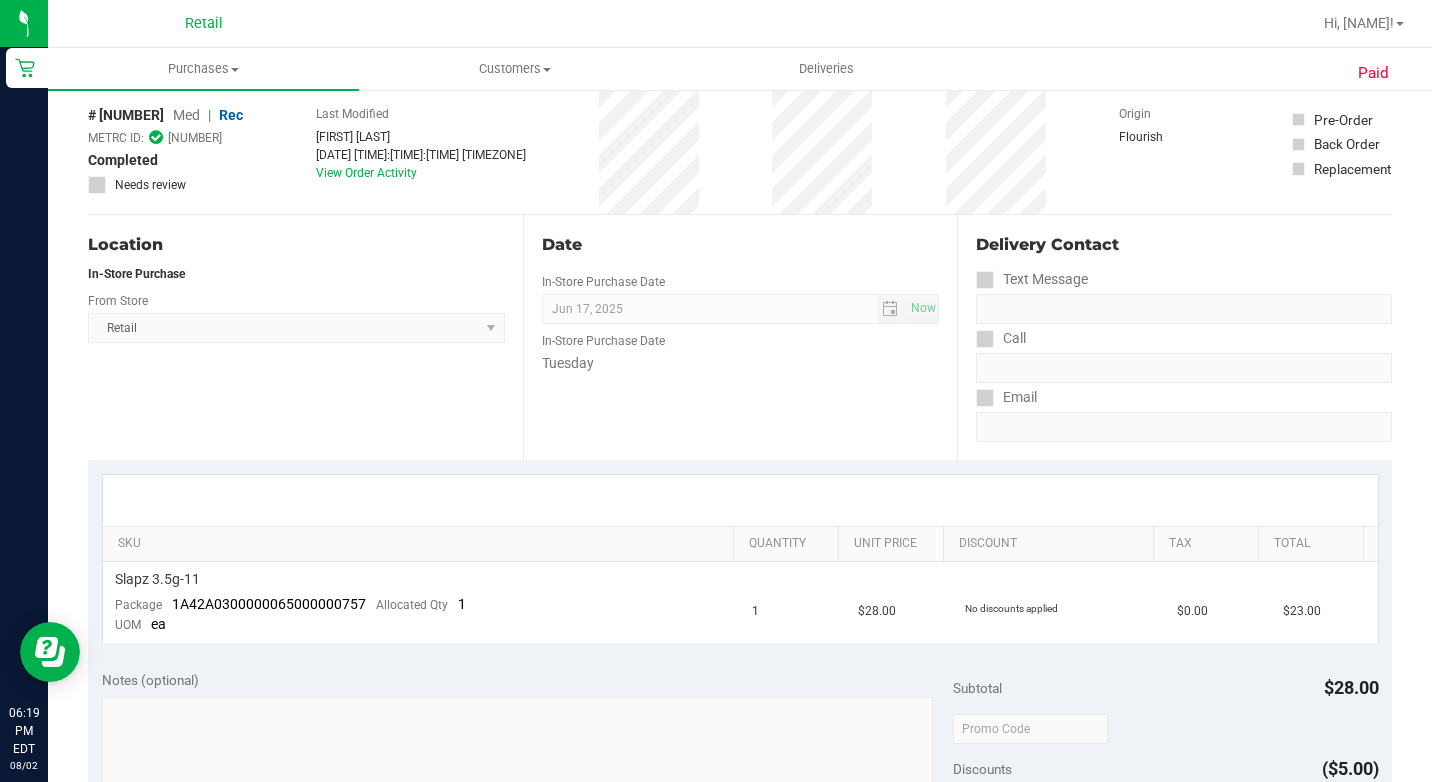 scroll, scrollTop: 0, scrollLeft: 0, axis: both 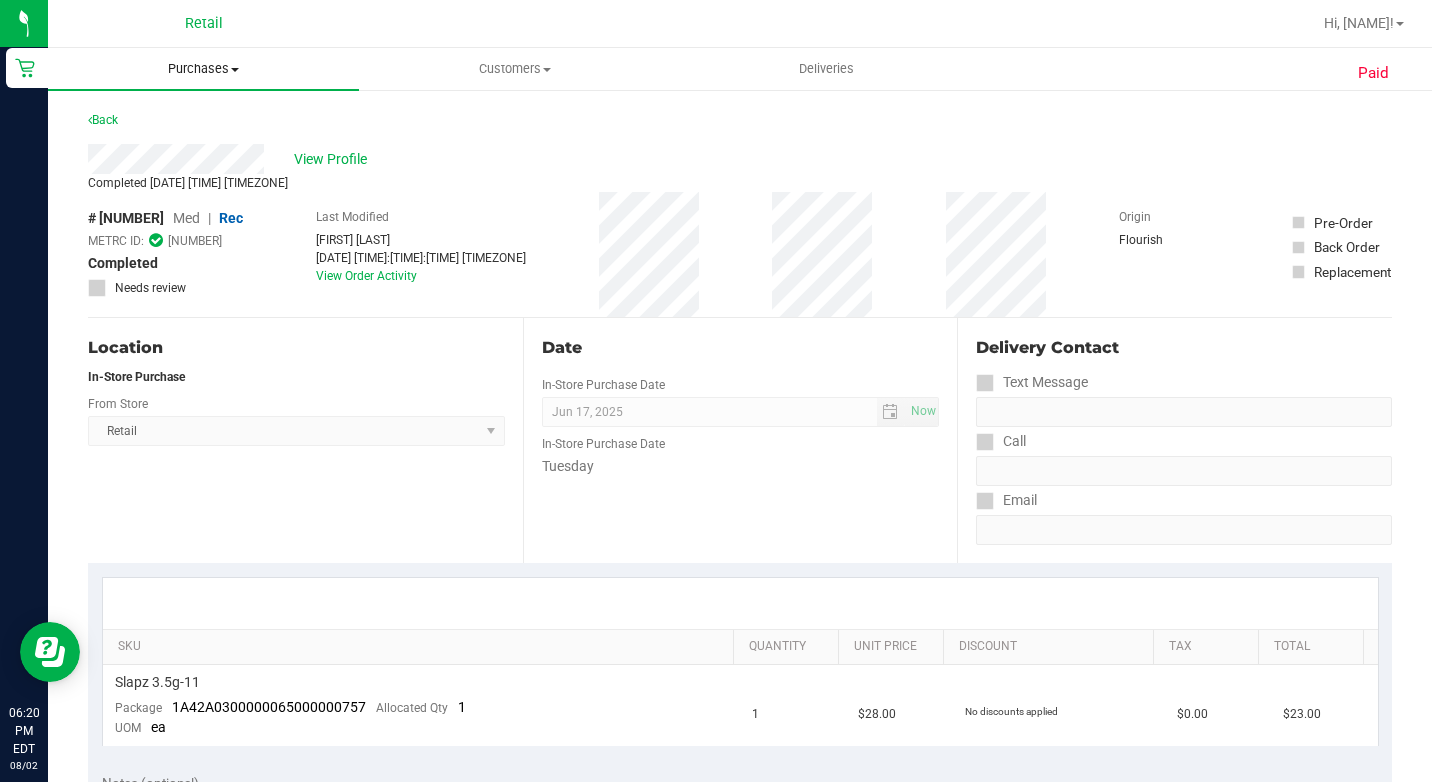 click on "Purchases" at bounding box center (203, 69) 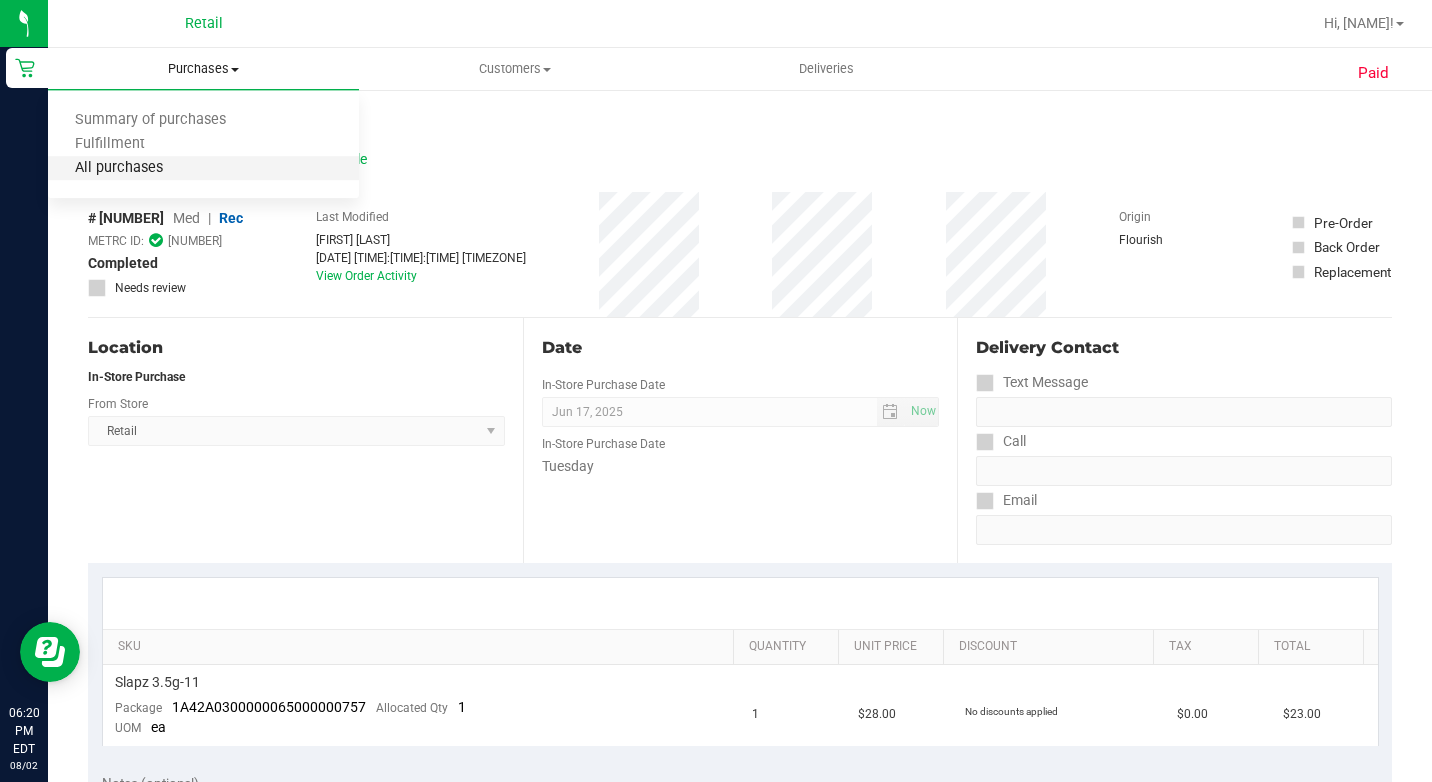 click on "All purchases" at bounding box center (119, 168) 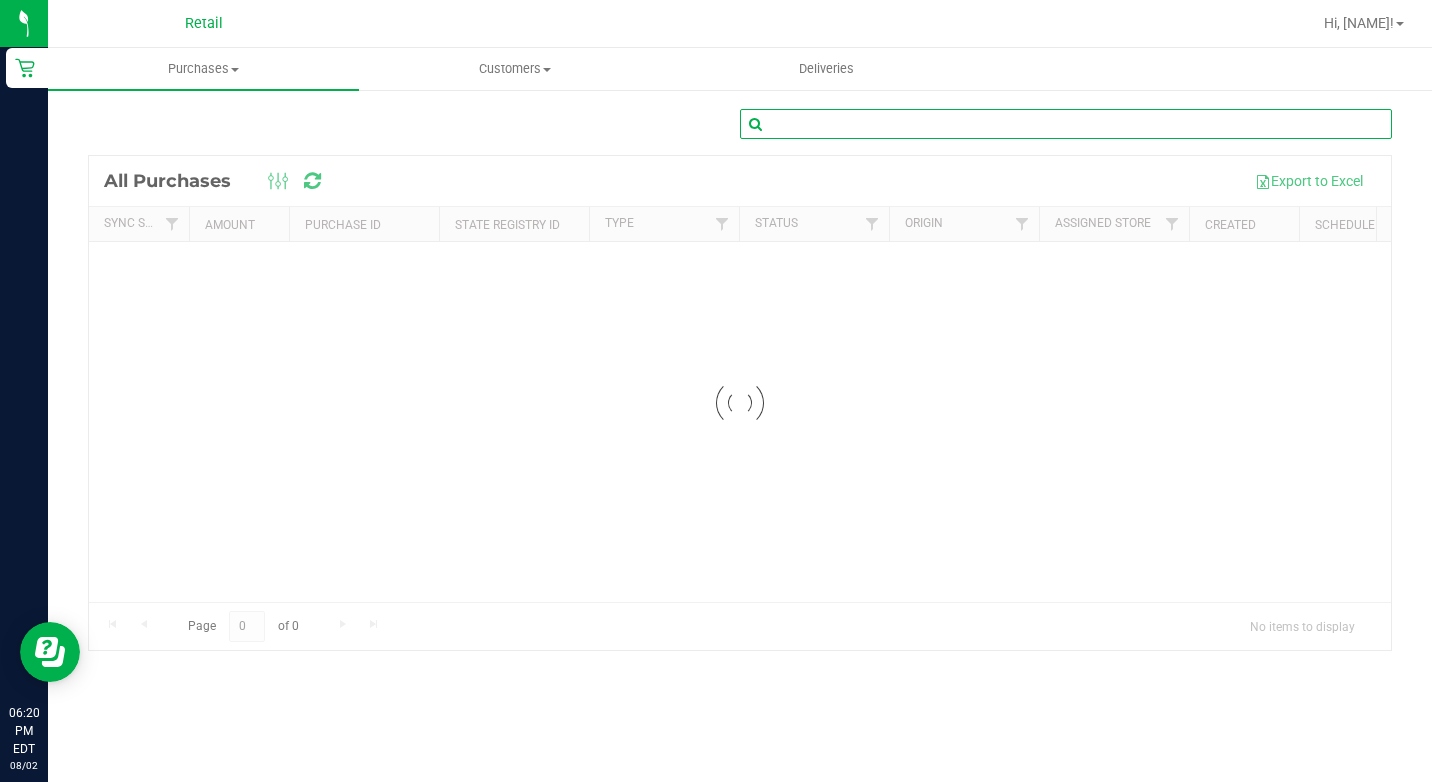 click at bounding box center [1066, 124] 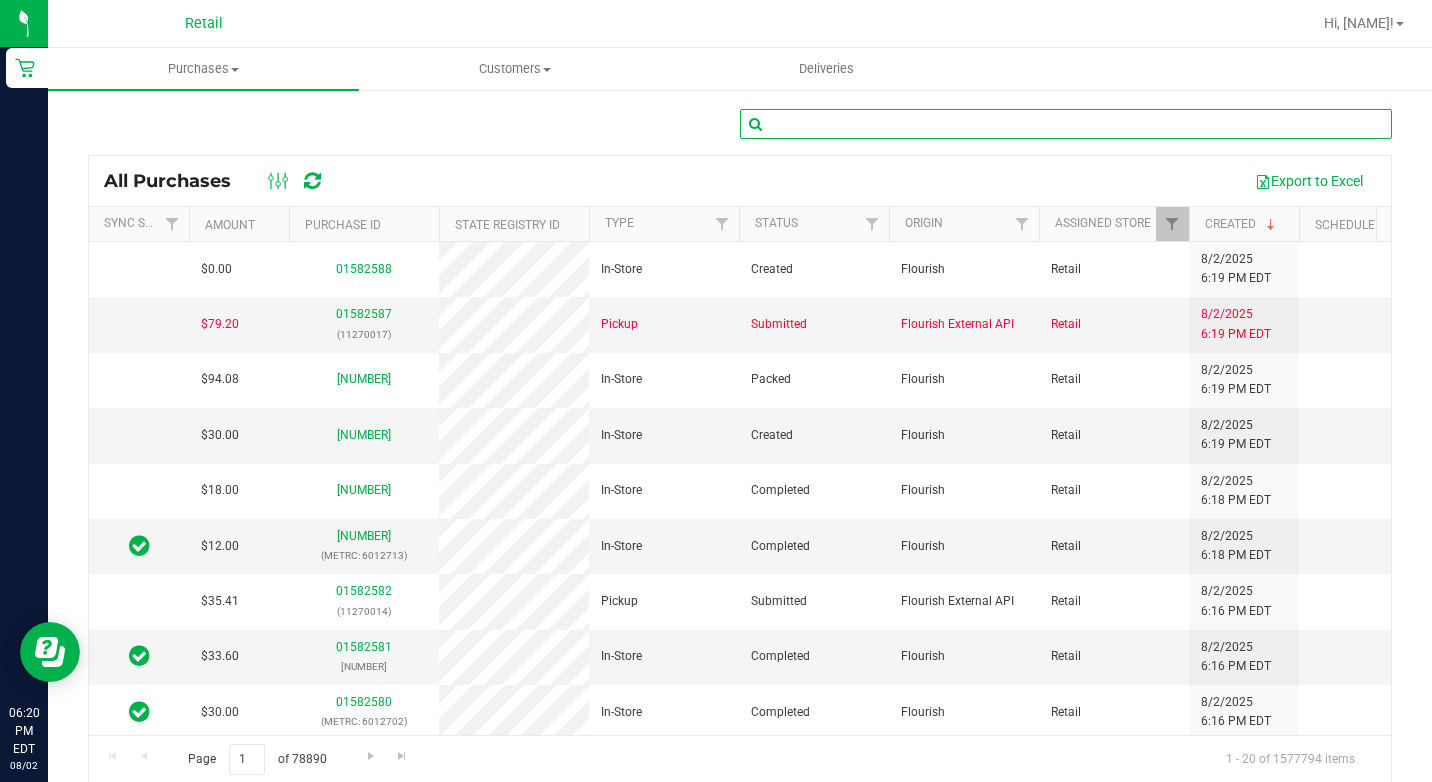 scroll, scrollTop: 0, scrollLeft: 212, axis: horizontal 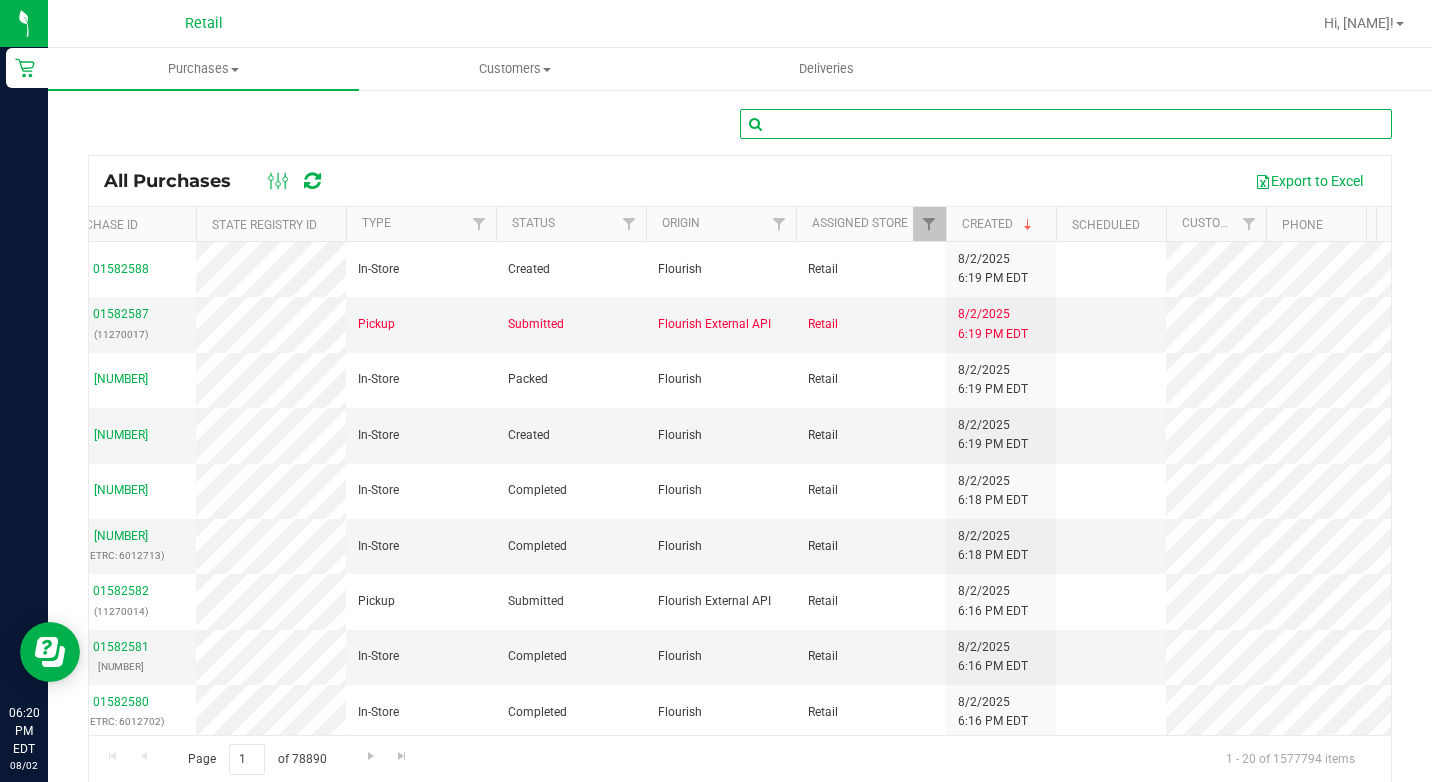 click at bounding box center [1066, 124] 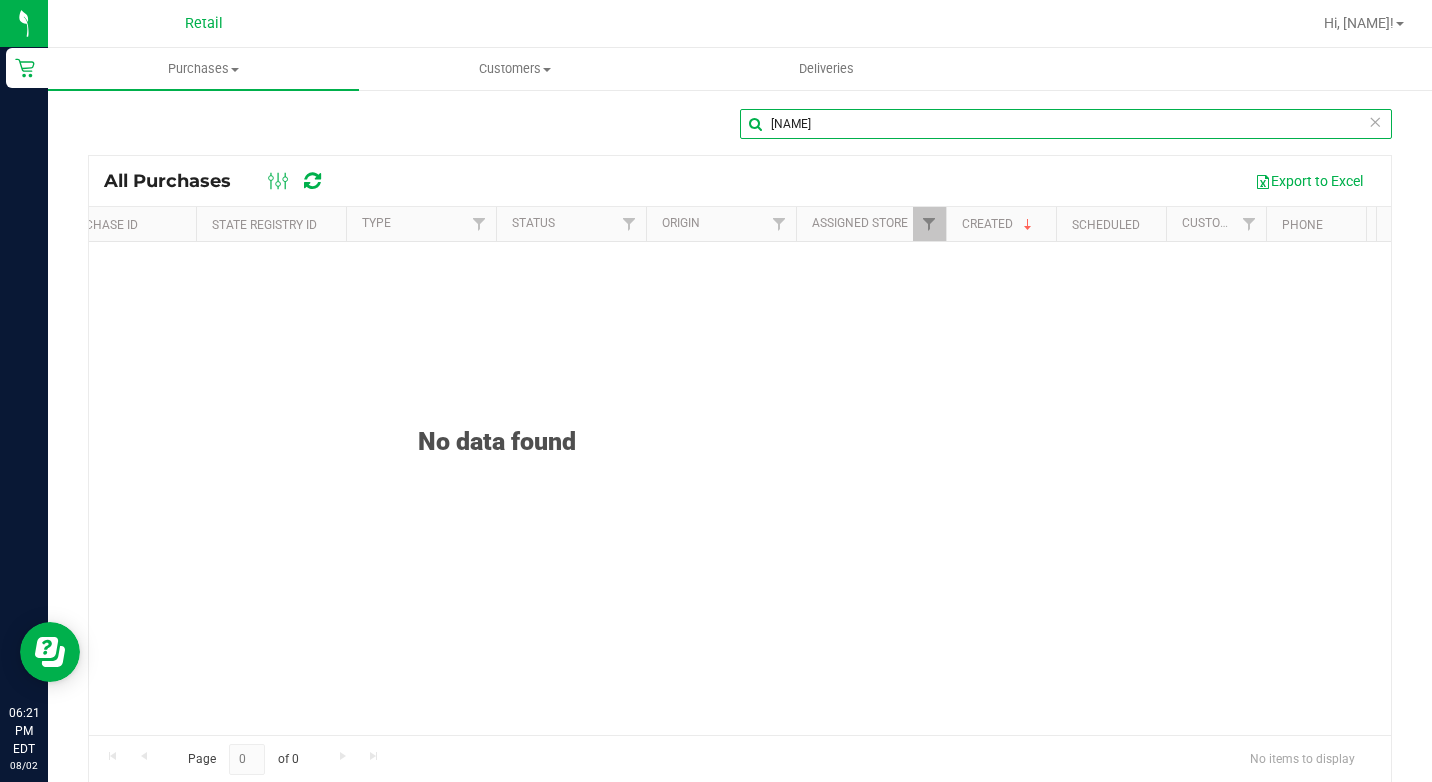type on "[NAME]" 